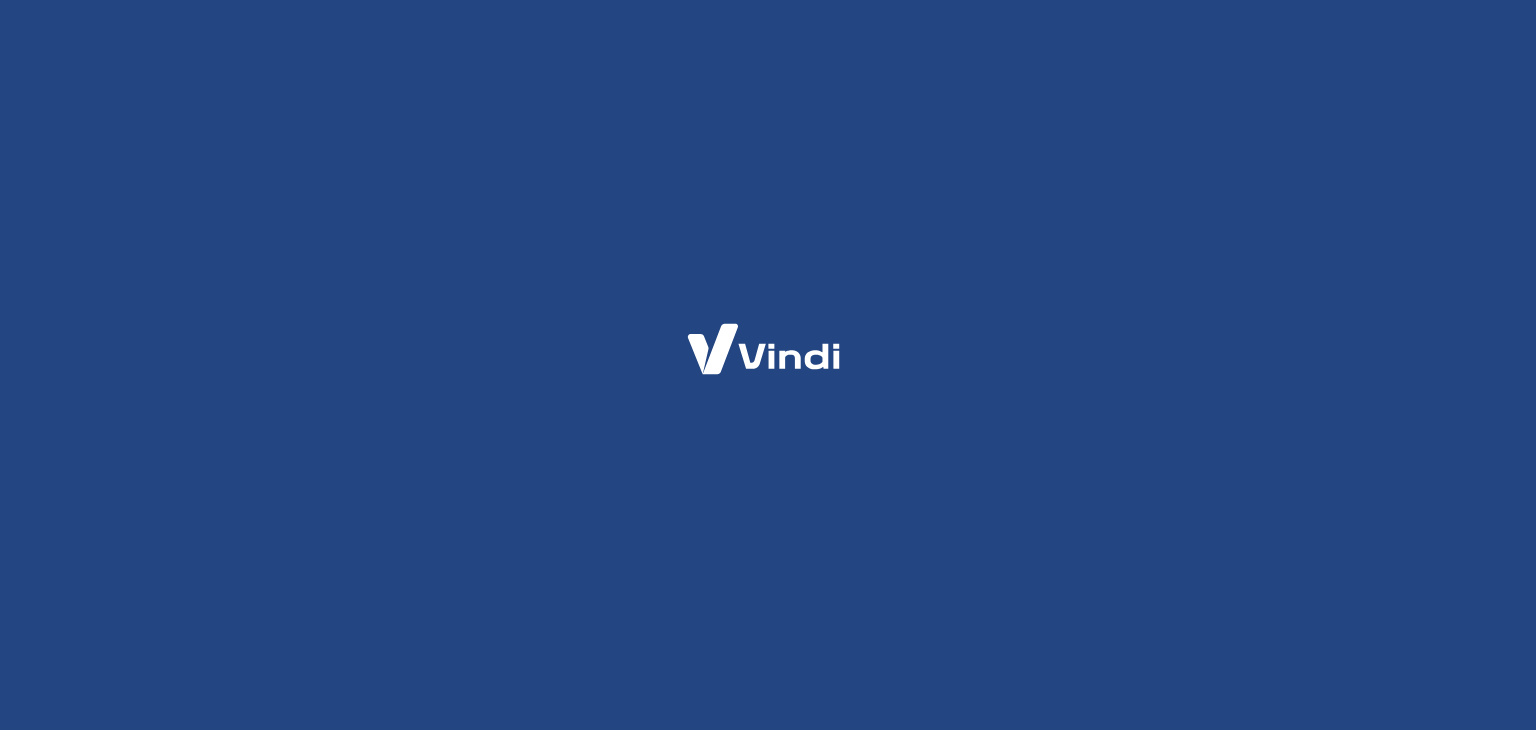 scroll, scrollTop: 0, scrollLeft: 0, axis: both 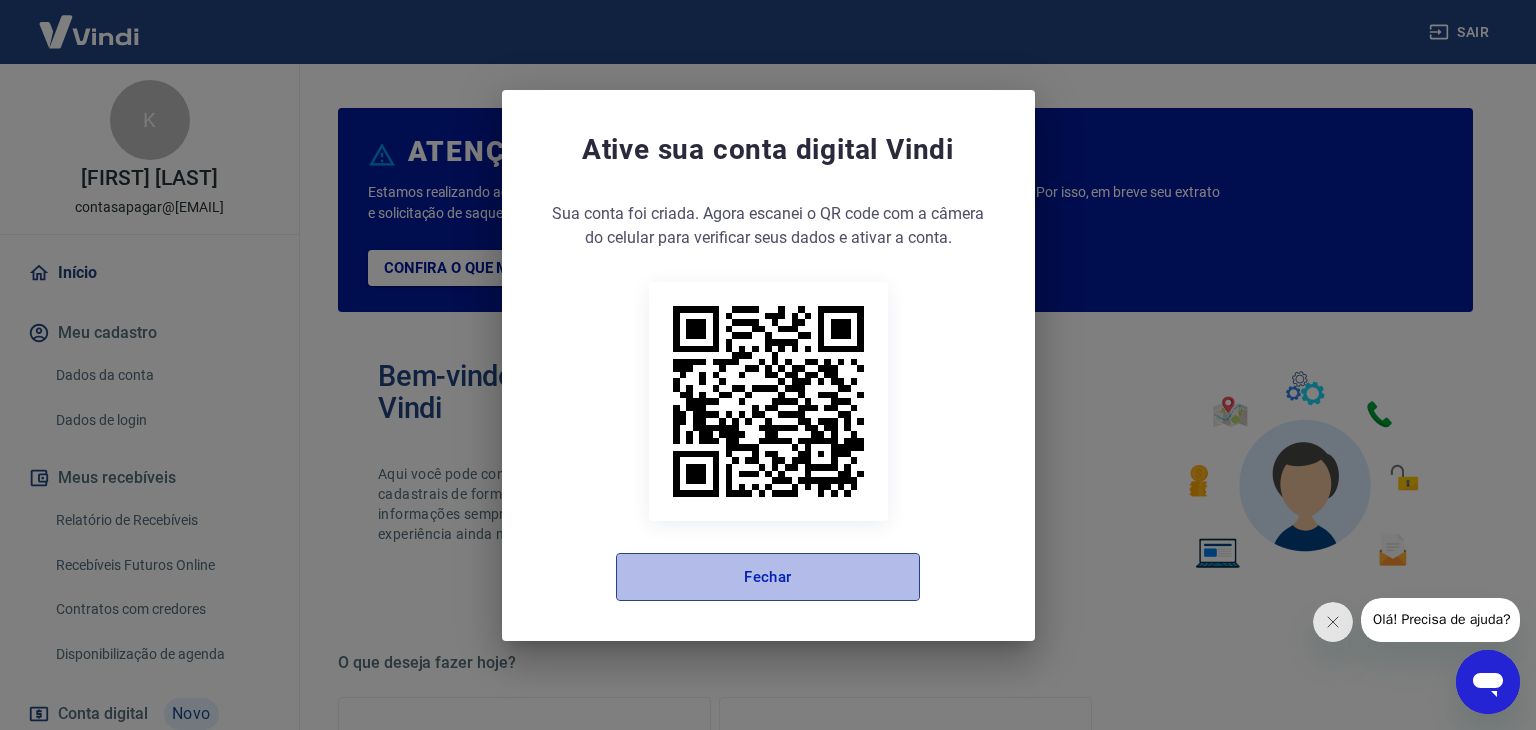 click on "Fechar" at bounding box center (768, 577) 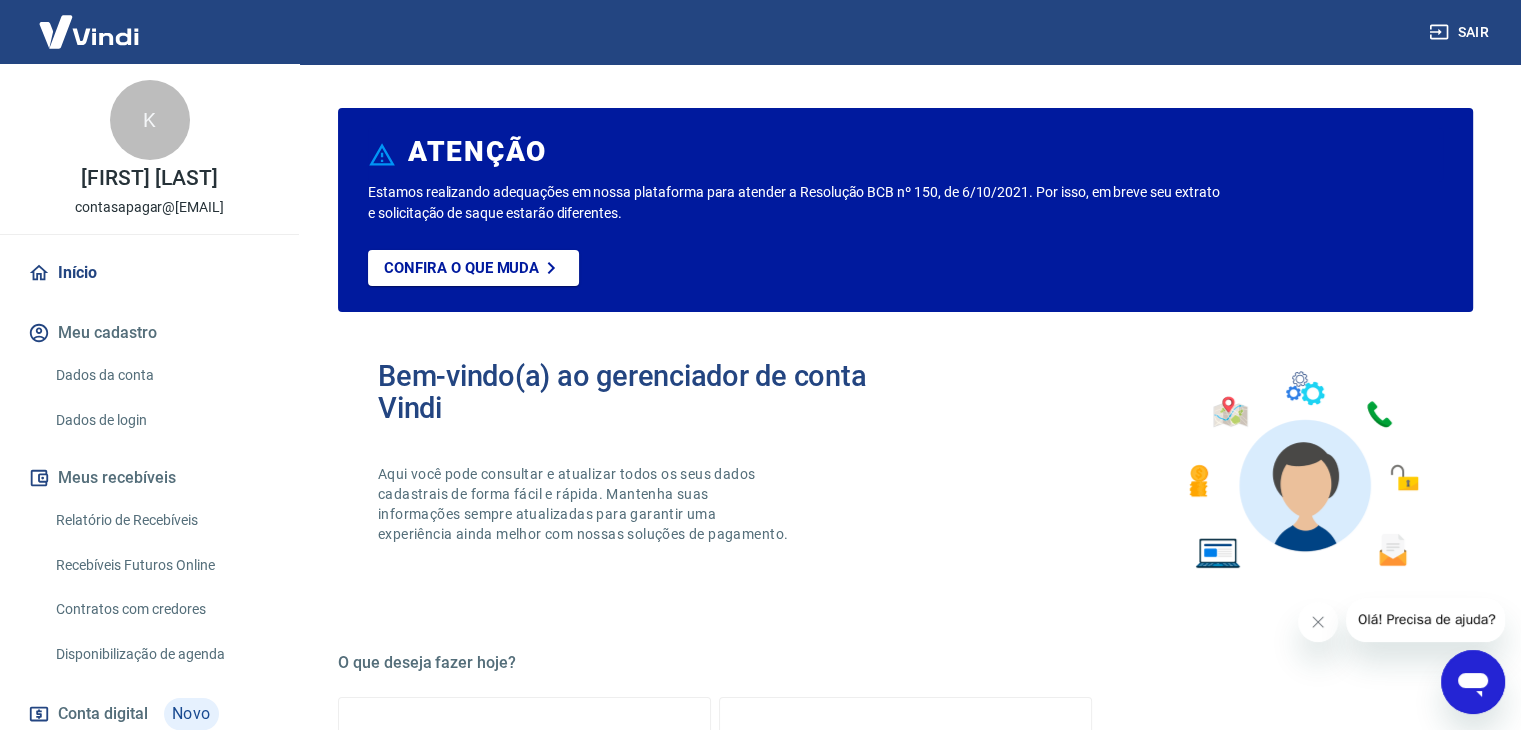 scroll, scrollTop: 100, scrollLeft: 0, axis: vertical 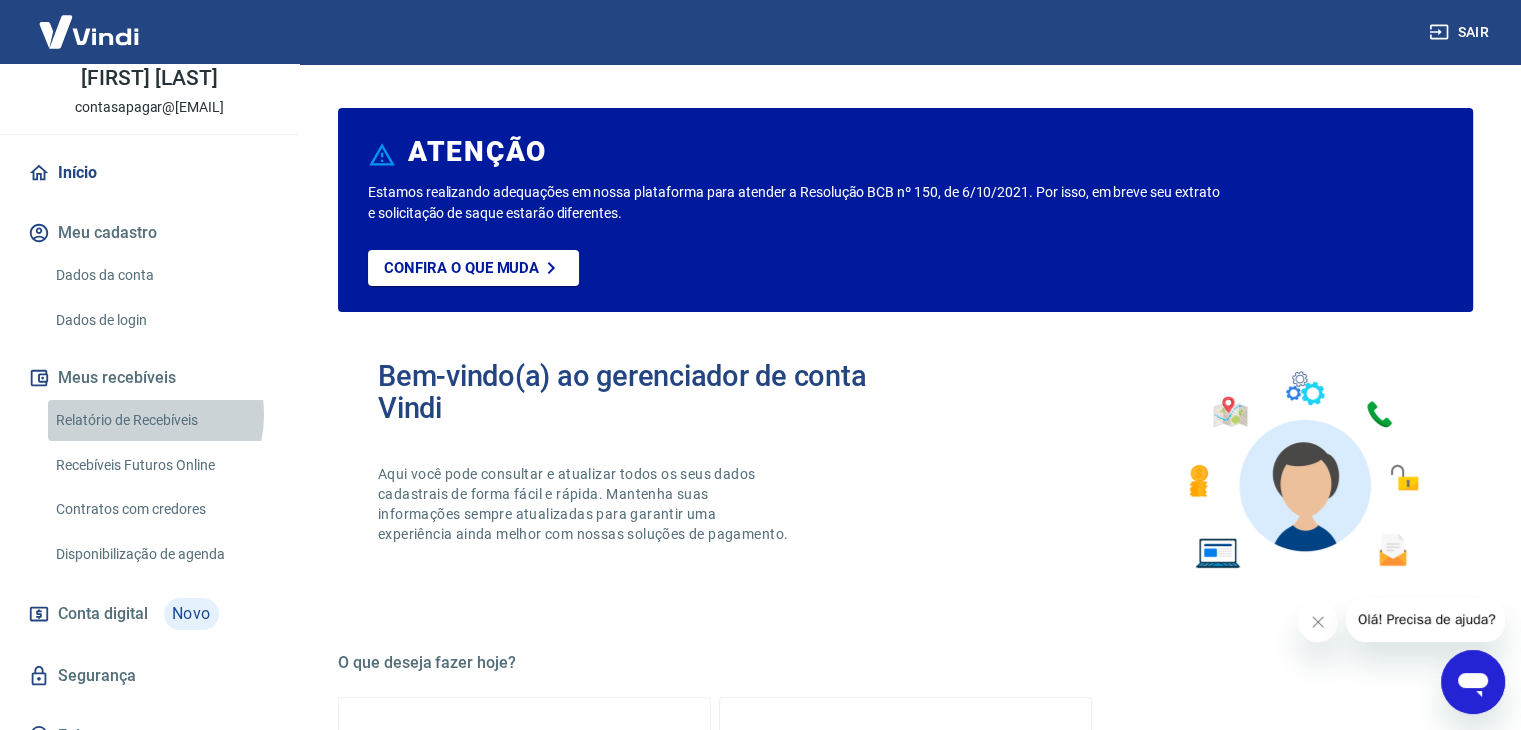 click on "Relatório de Recebíveis" at bounding box center [161, 420] 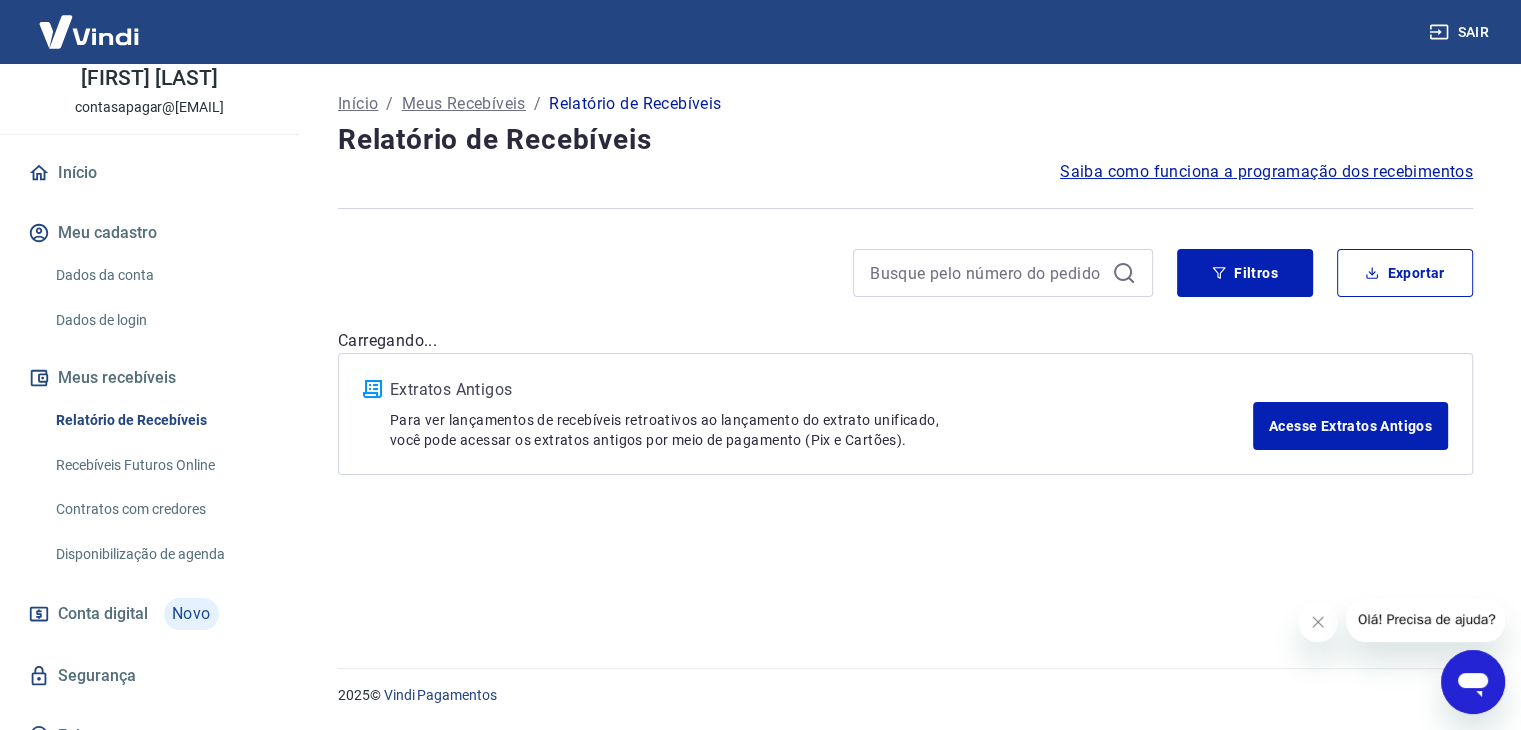 click on "K KARINE CANEVARI FONSECA contasapagar@trendxbrasil.com" at bounding box center [149, 49] 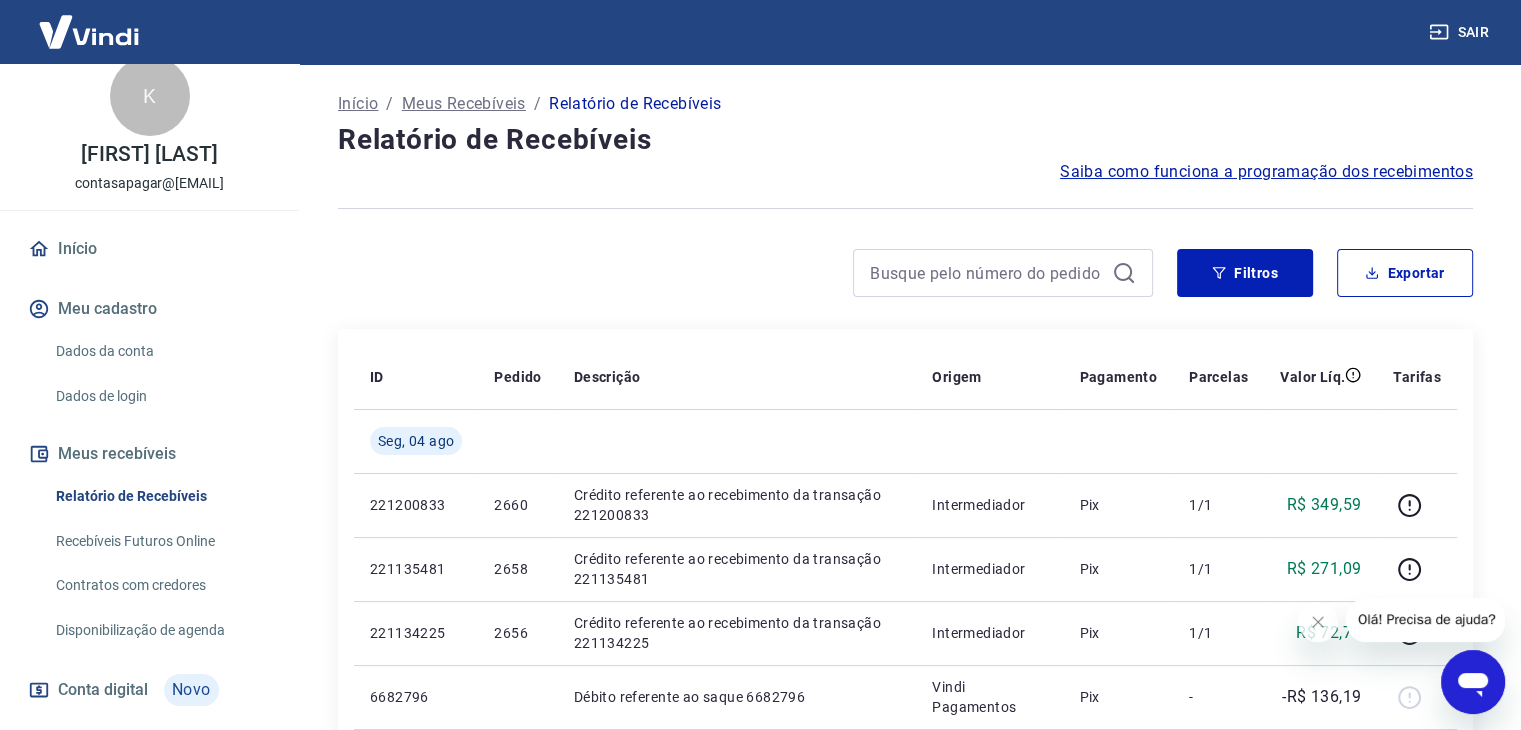 scroll, scrollTop: 900, scrollLeft: 0, axis: vertical 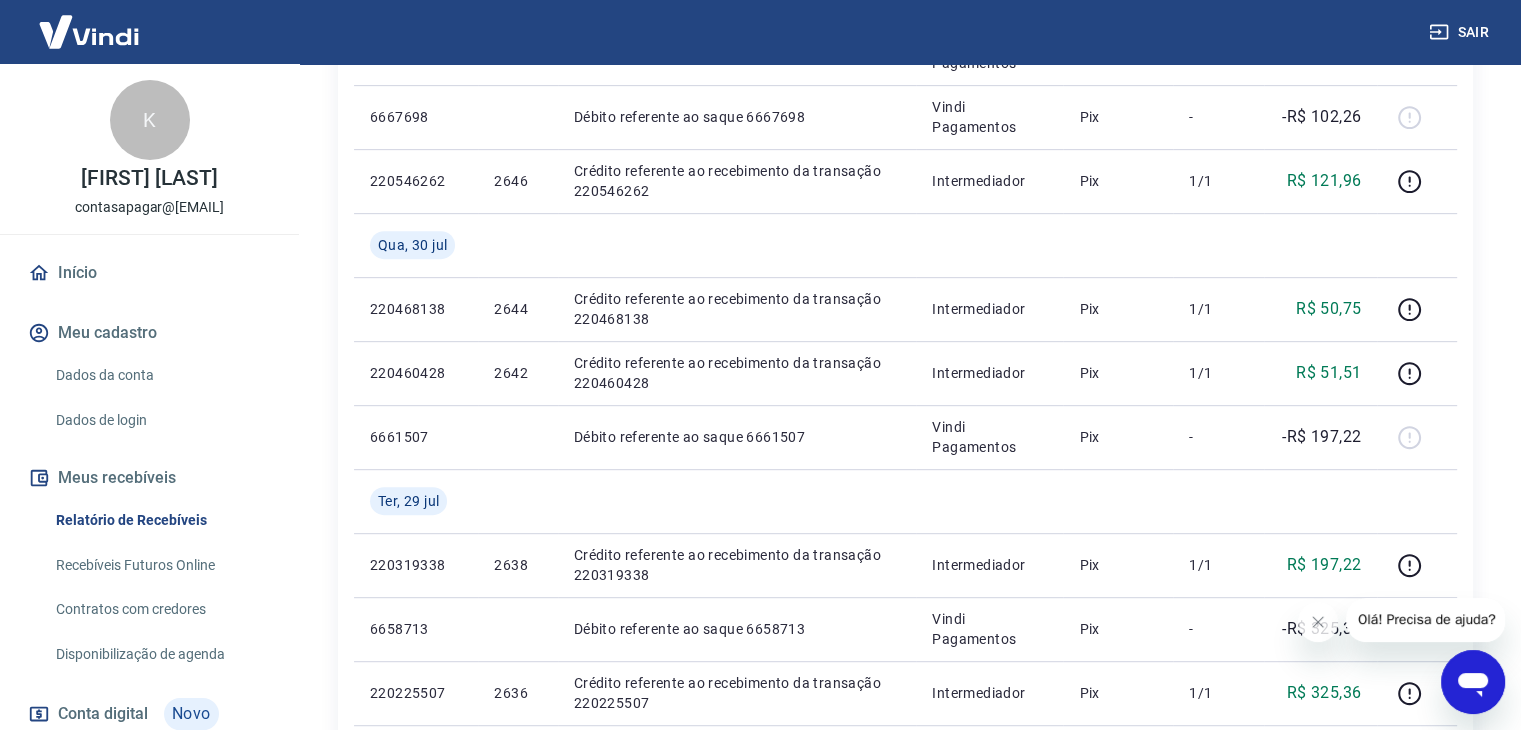 click on "Início" at bounding box center [149, 273] 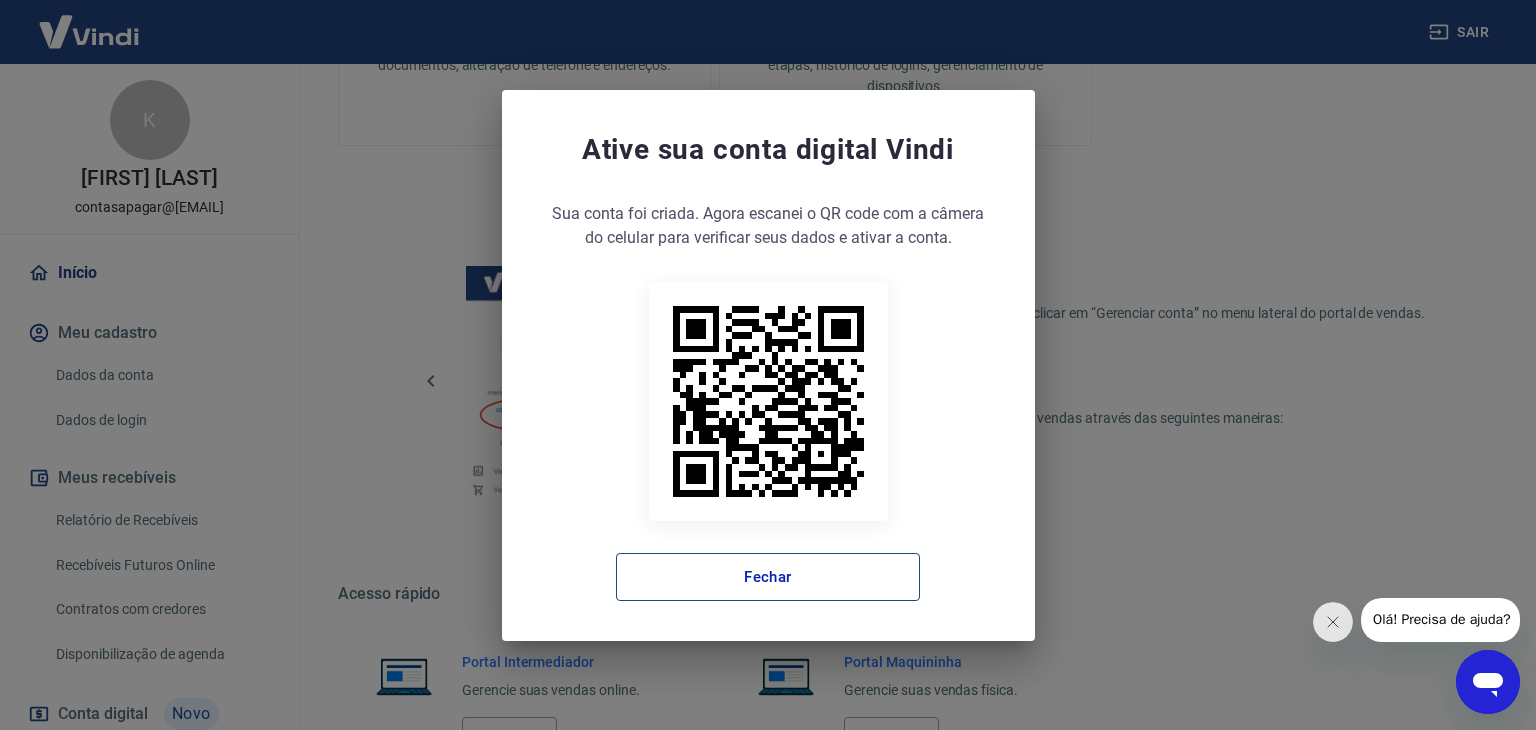click on "Fechar" at bounding box center (768, 577) 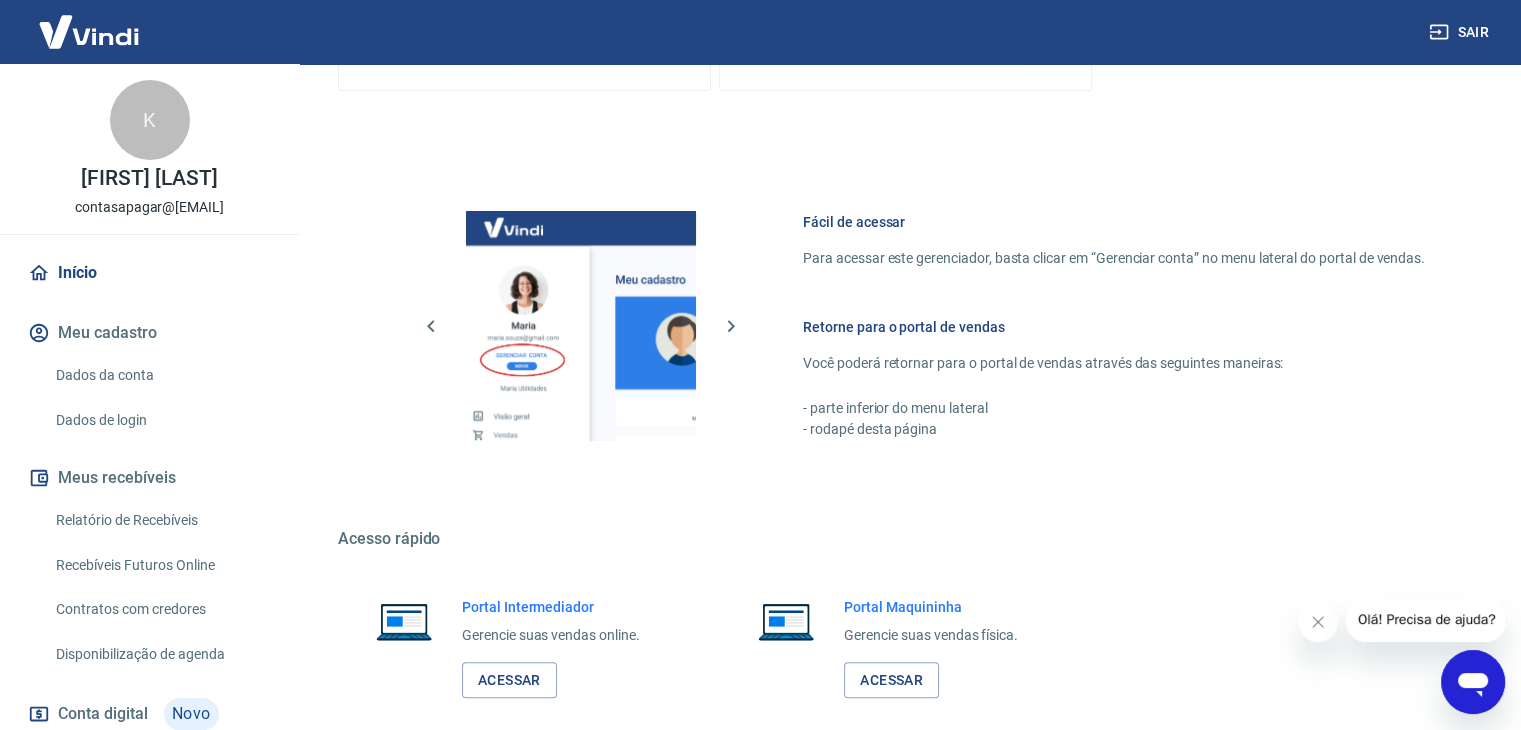 scroll, scrollTop: 1000, scrollLeft: 0, axis: vertical 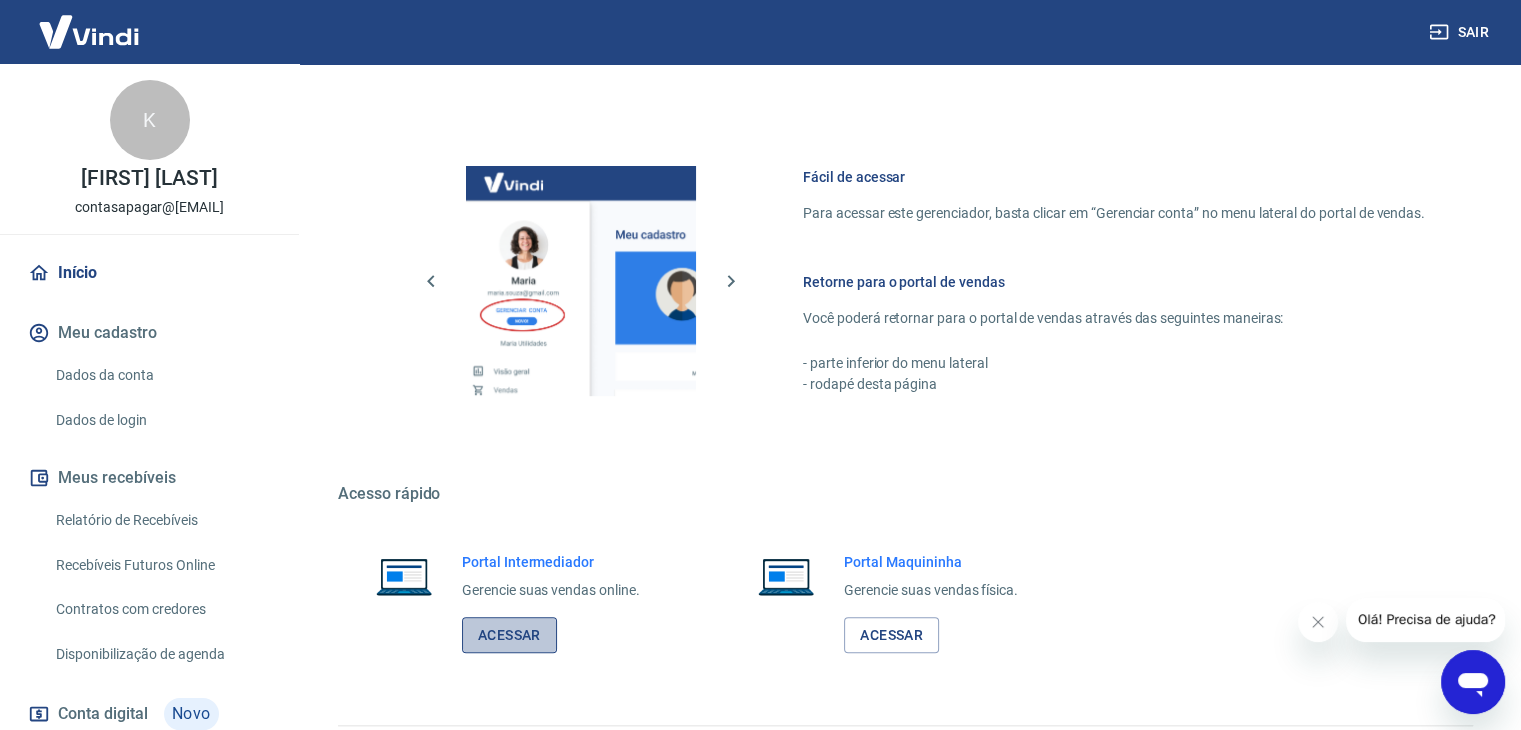click on "Acessar" at bounding box center [509, 635] 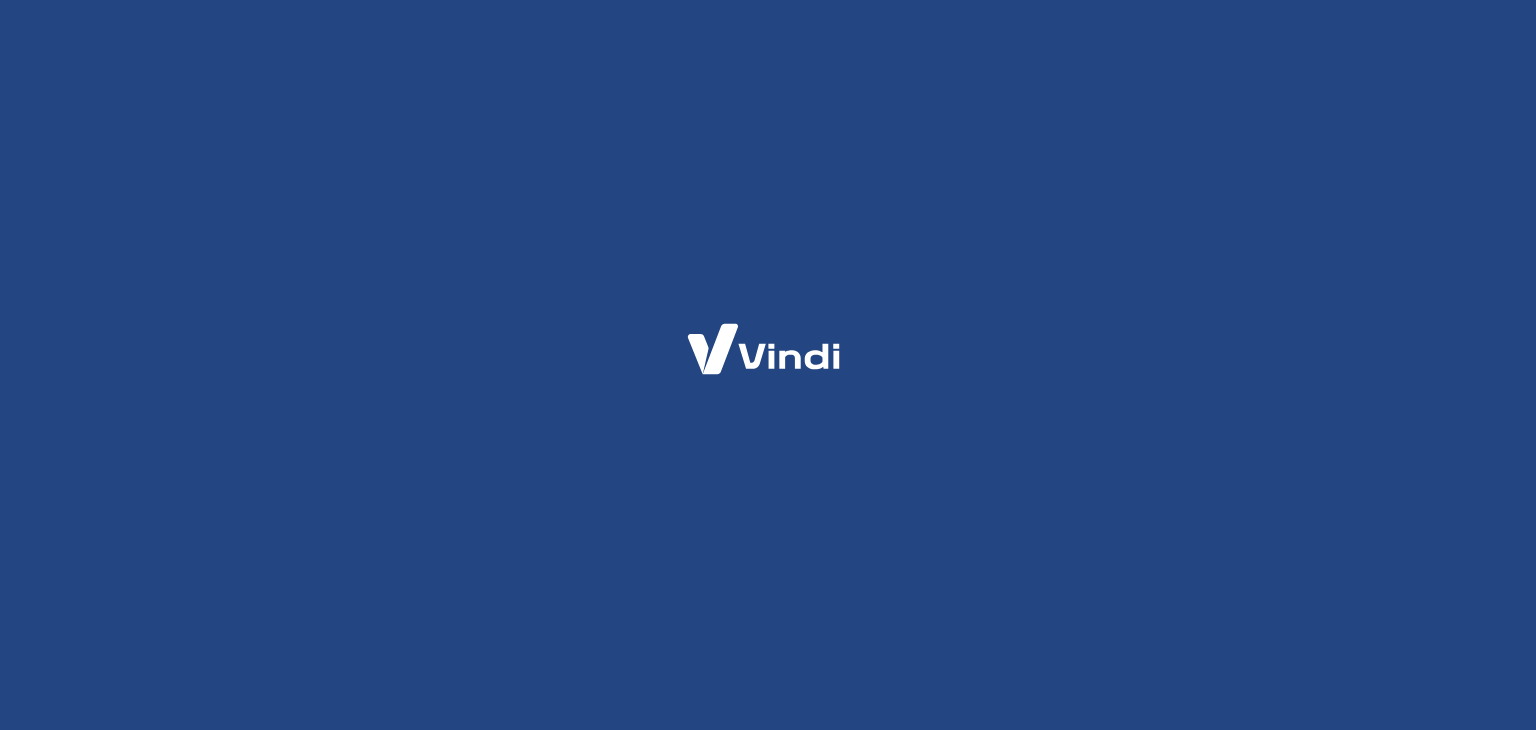 scroll, scrollTop: 0, scrollLeft: 0, axis: both 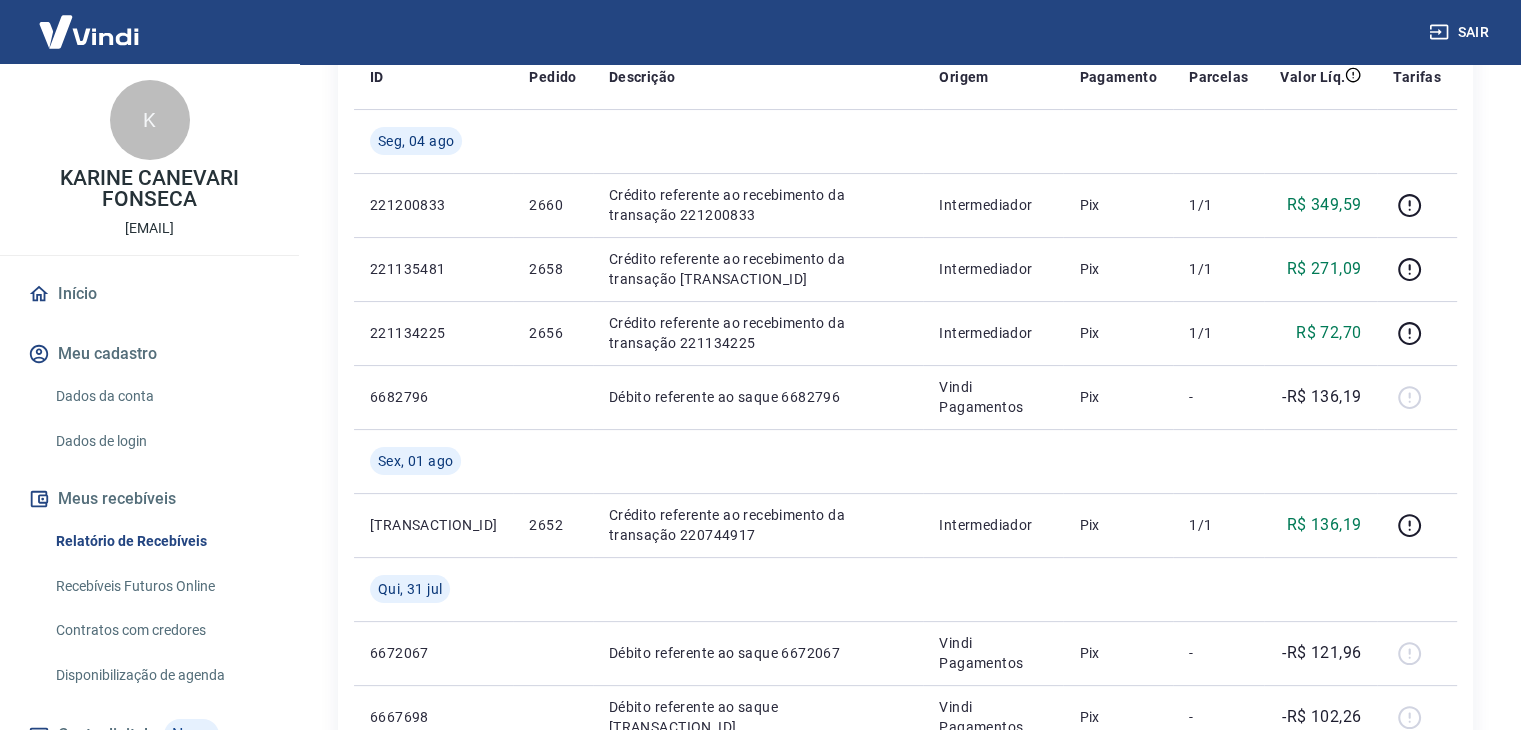 click at bounding box center (89, 31) 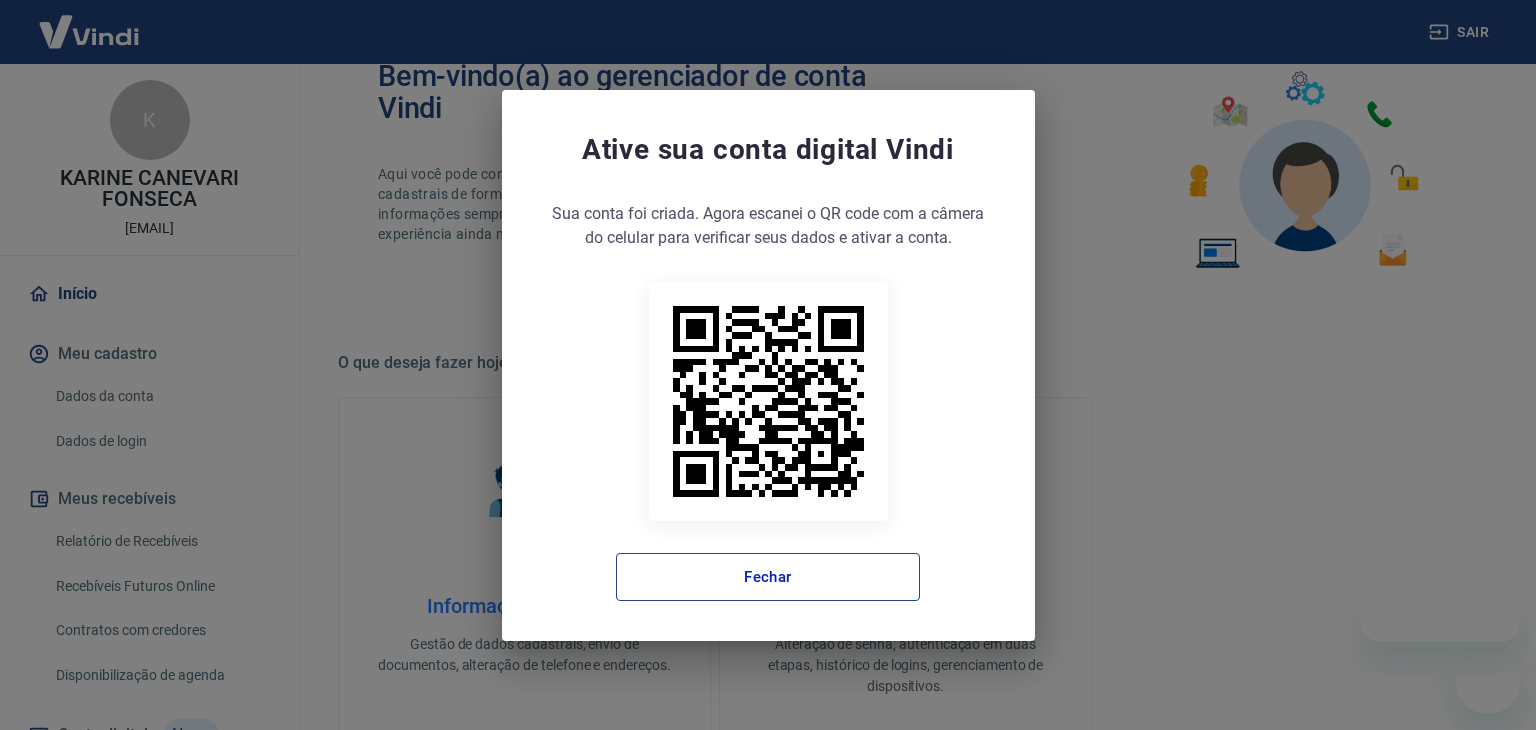 click on "Fechar" at bounding box center (768, 577) 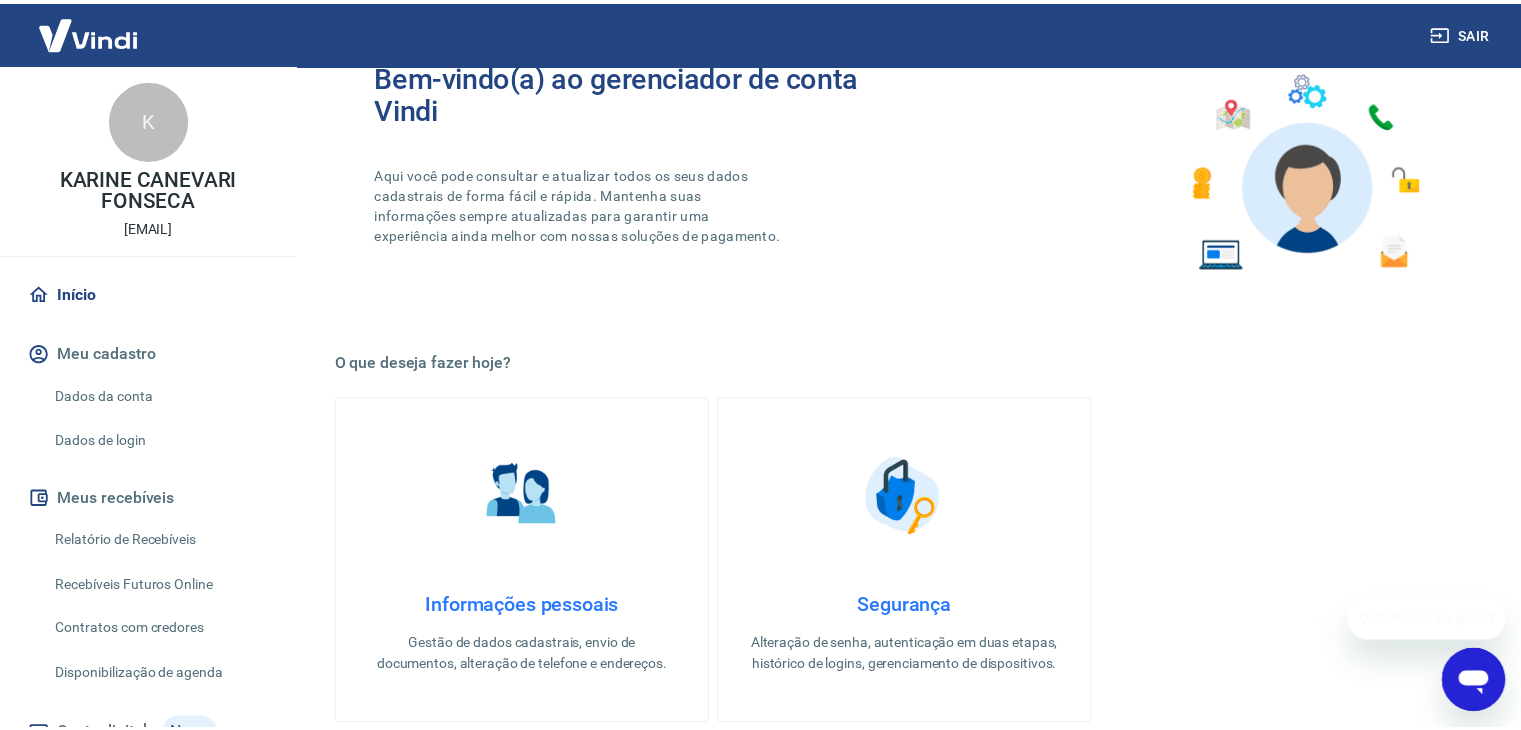 scroll, scrollTop: 0, scrollLeft: 0, axis: both 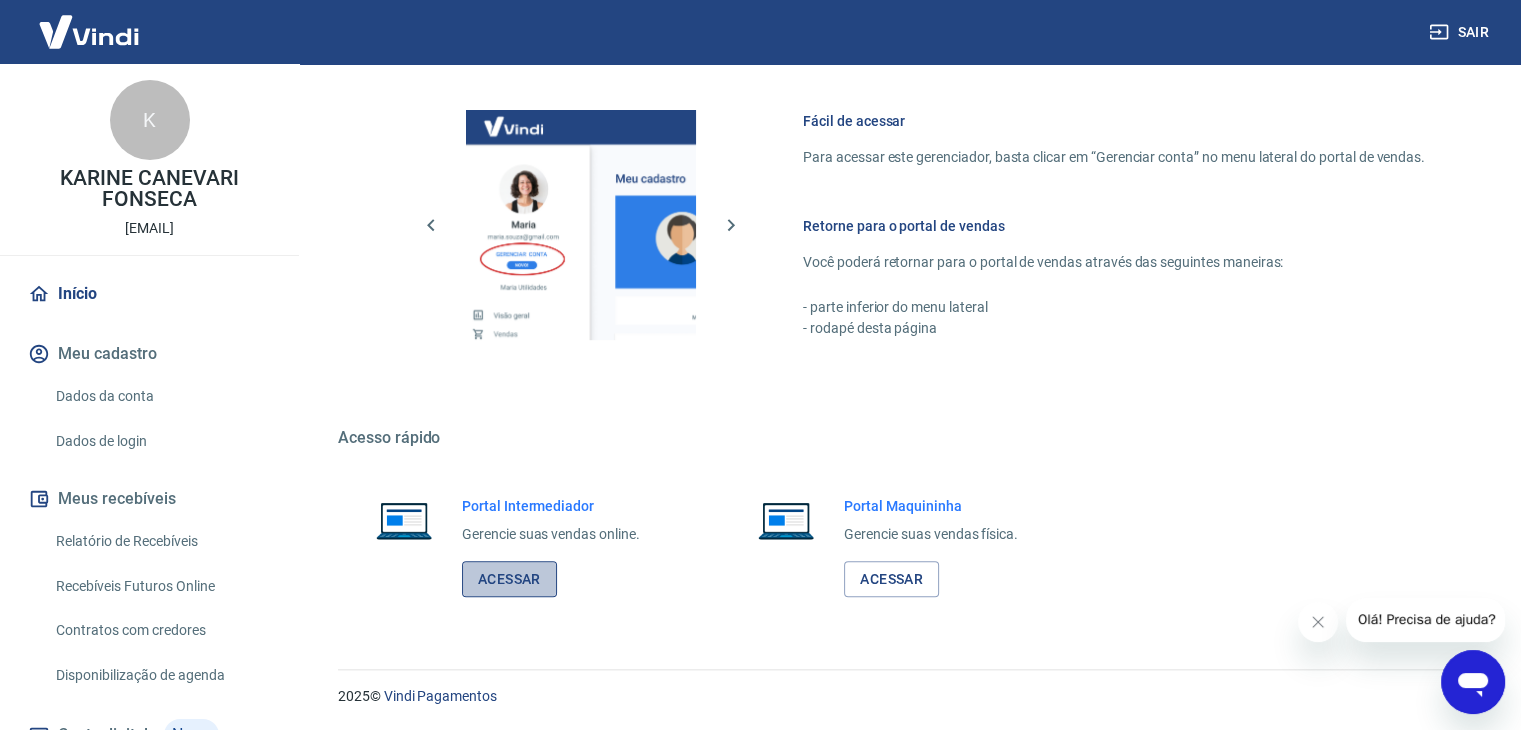 click on "Acessar" at bounding box center [509, 579] 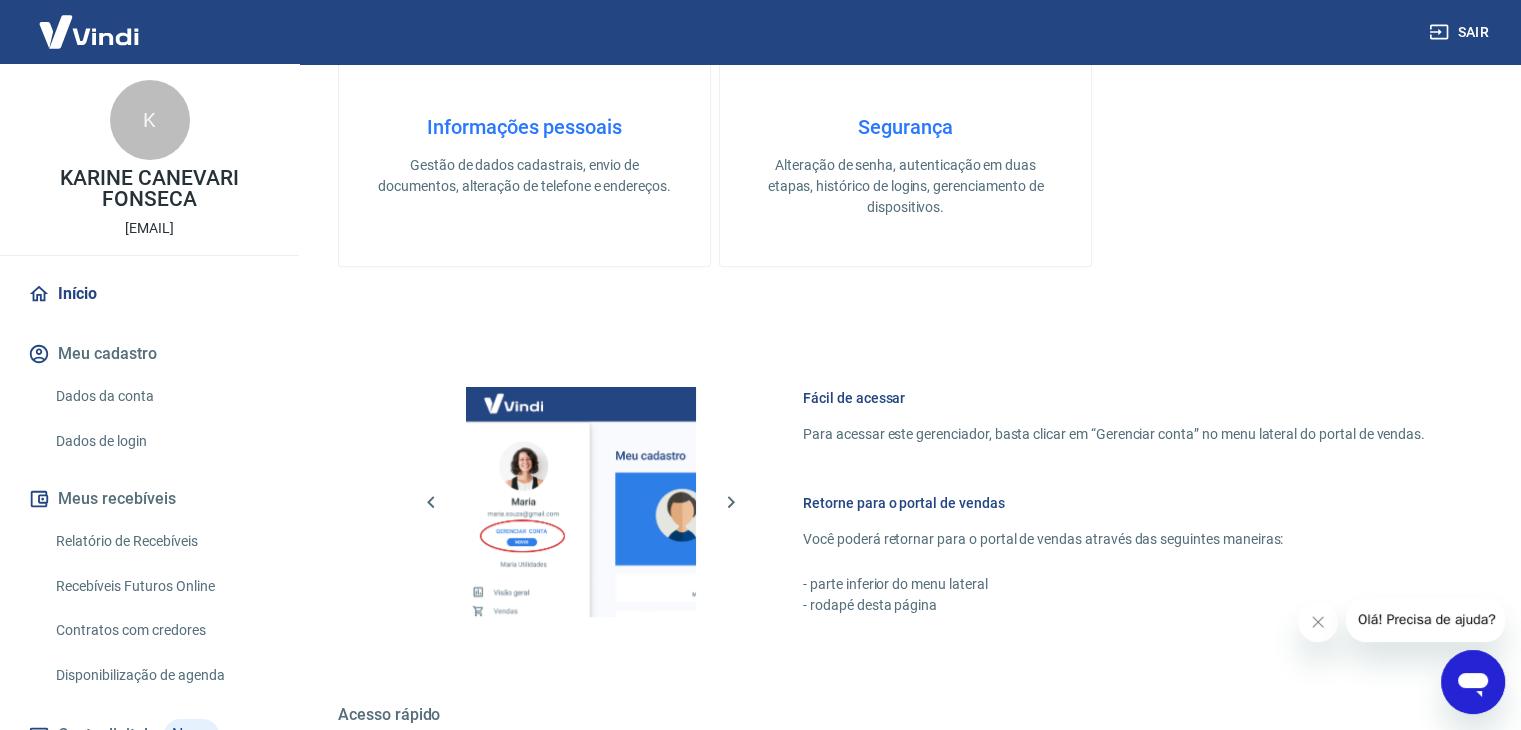 scroll, scrollTop: 656, scrollLeft: 0, axis: vertical 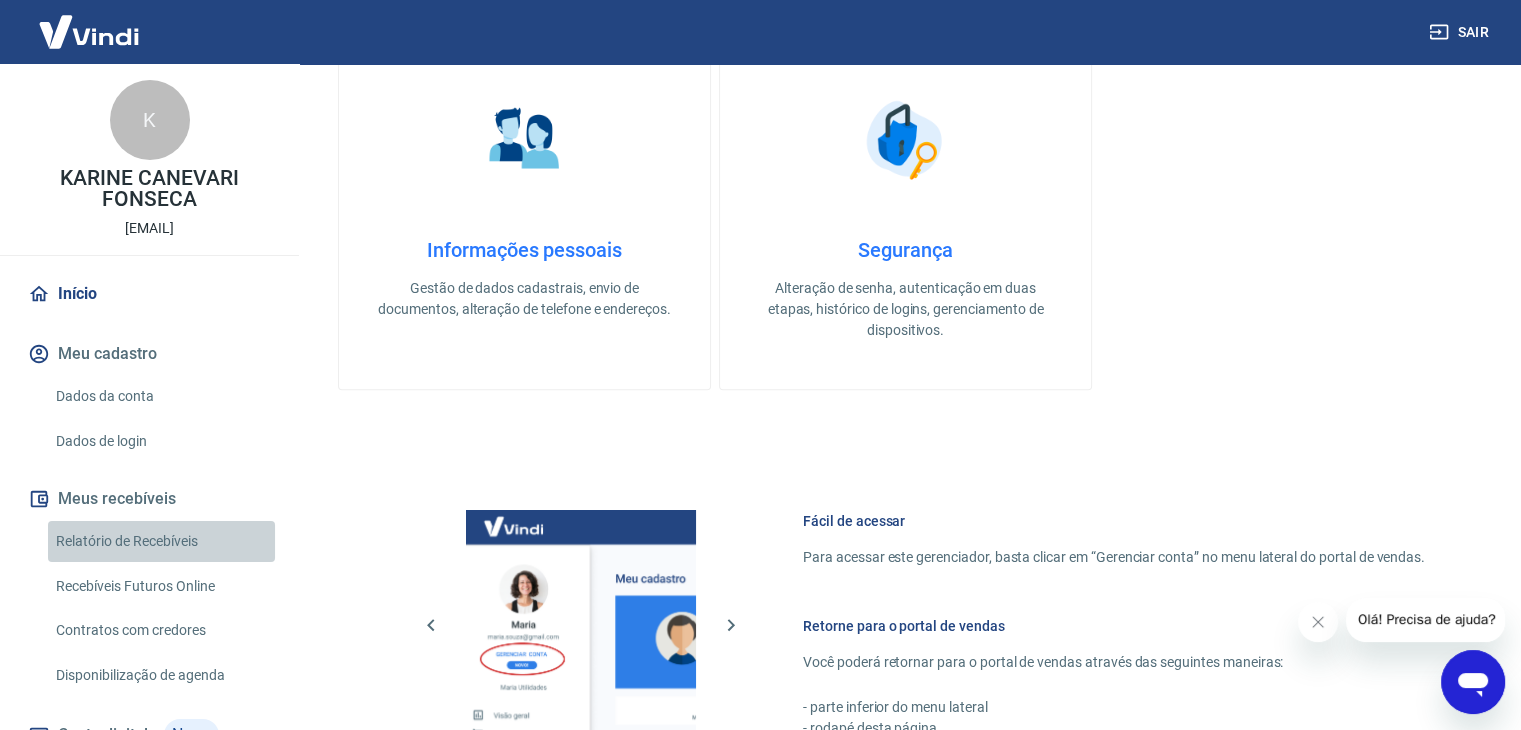 click on "Relatório de Recebíveis" at bounding box center (161, 541) 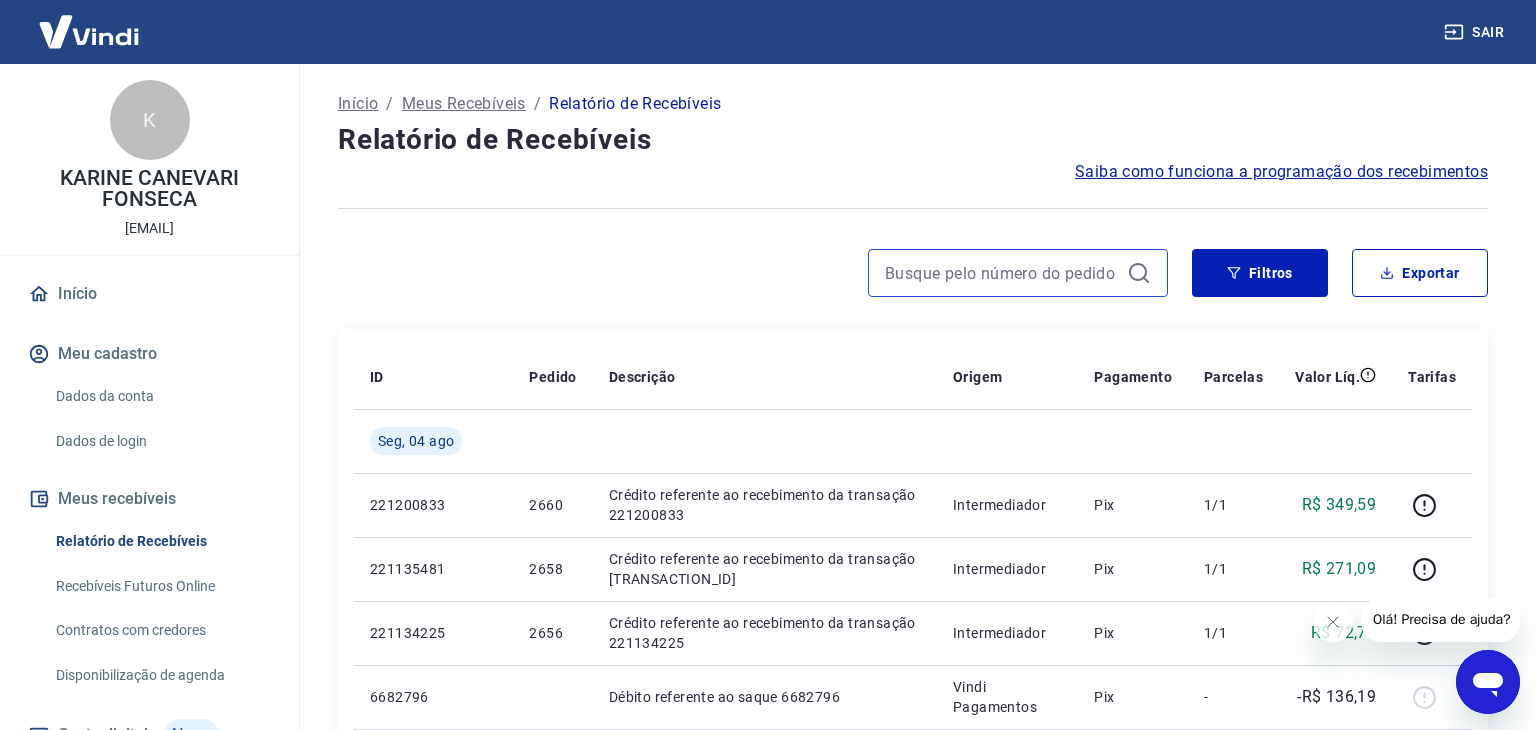 click at bounding box center [1002, 273] 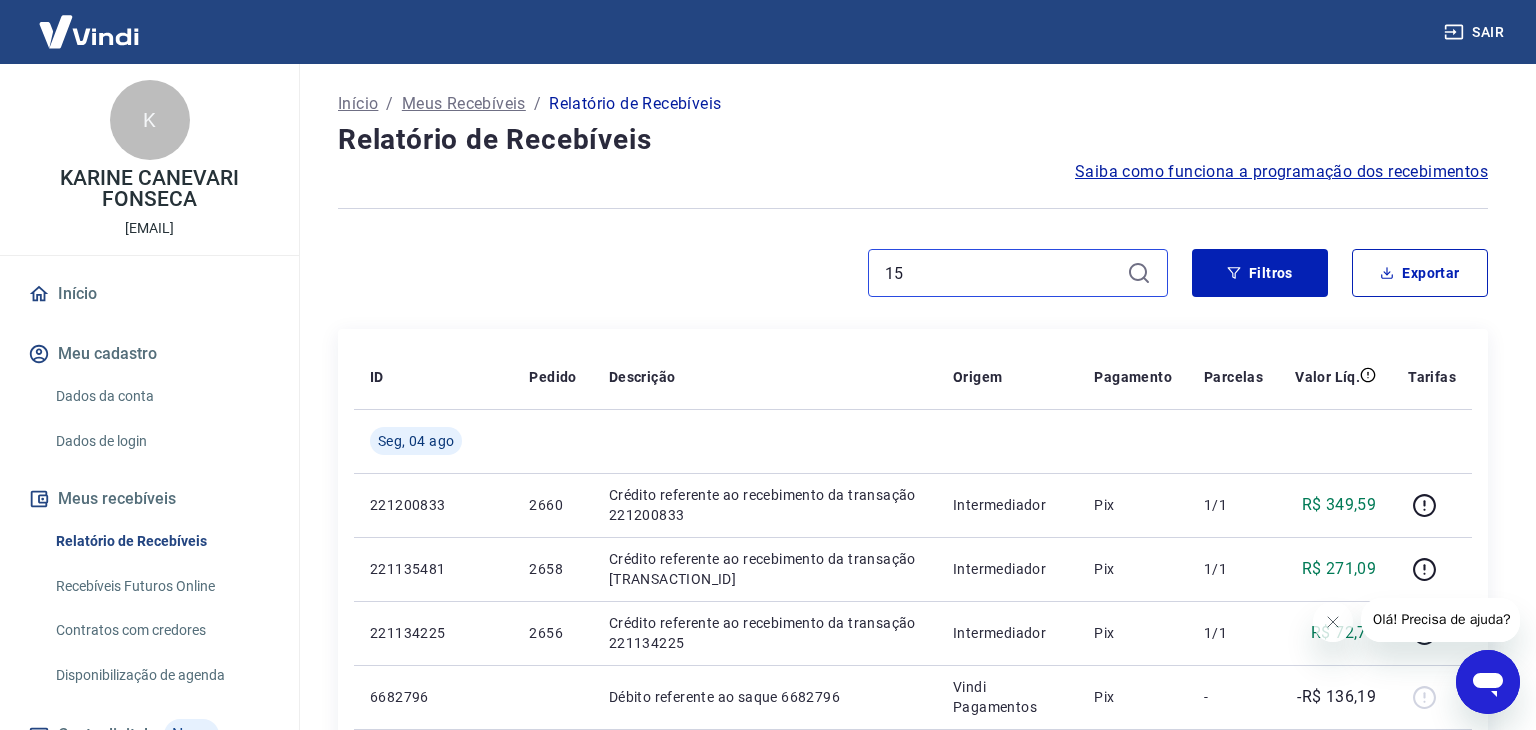 click on "15" at bounding box center [1002, 273] 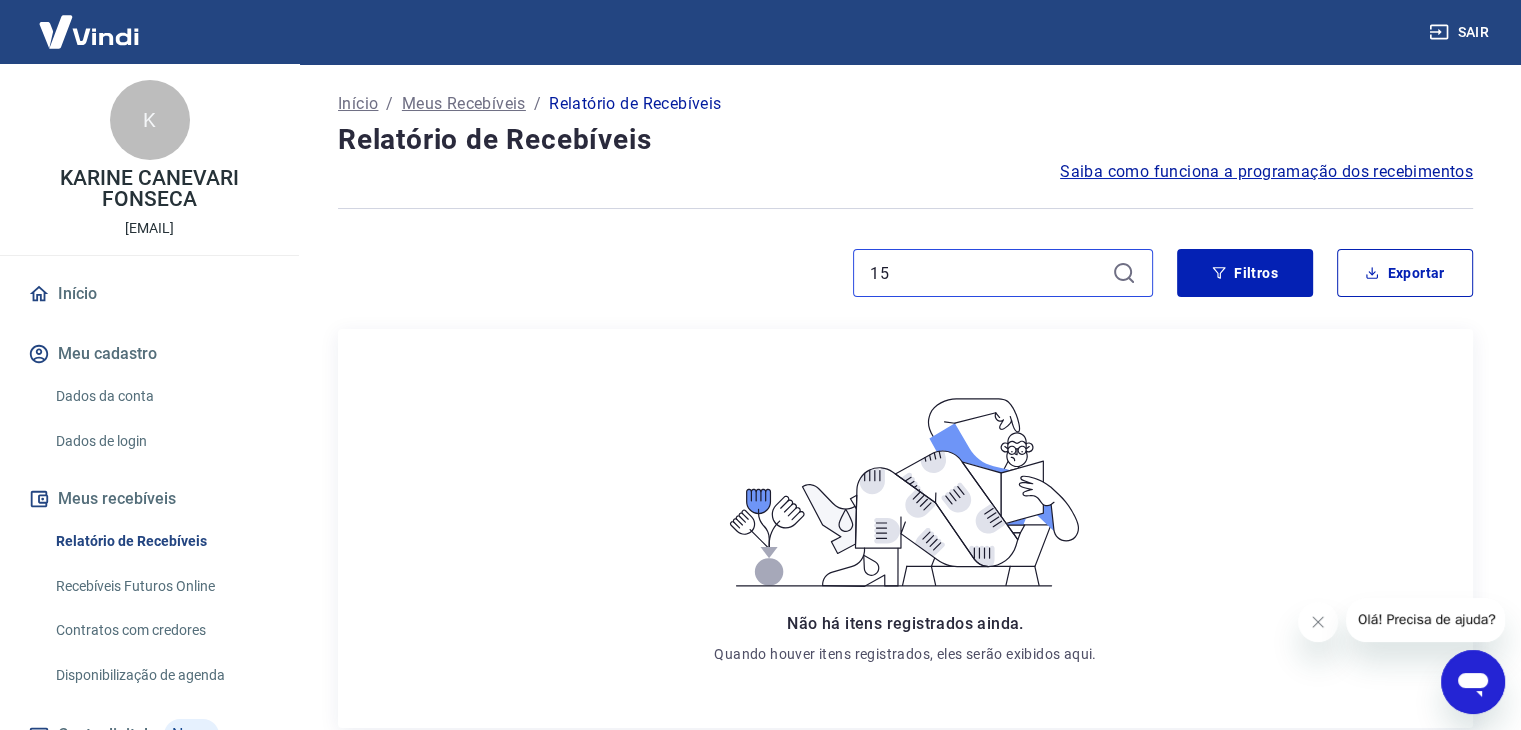 click on "15" at bounding box center (987, 273) 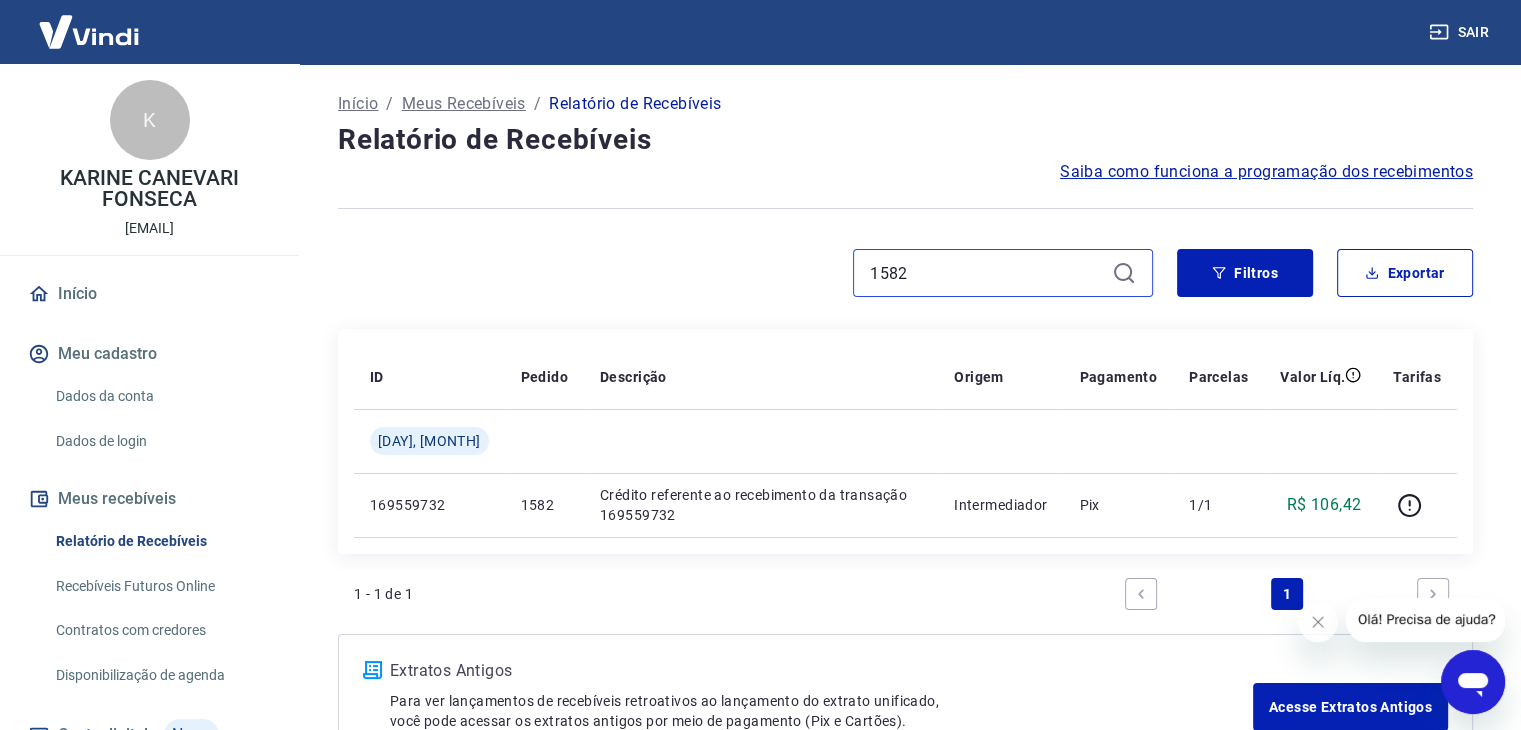 type on "1582" 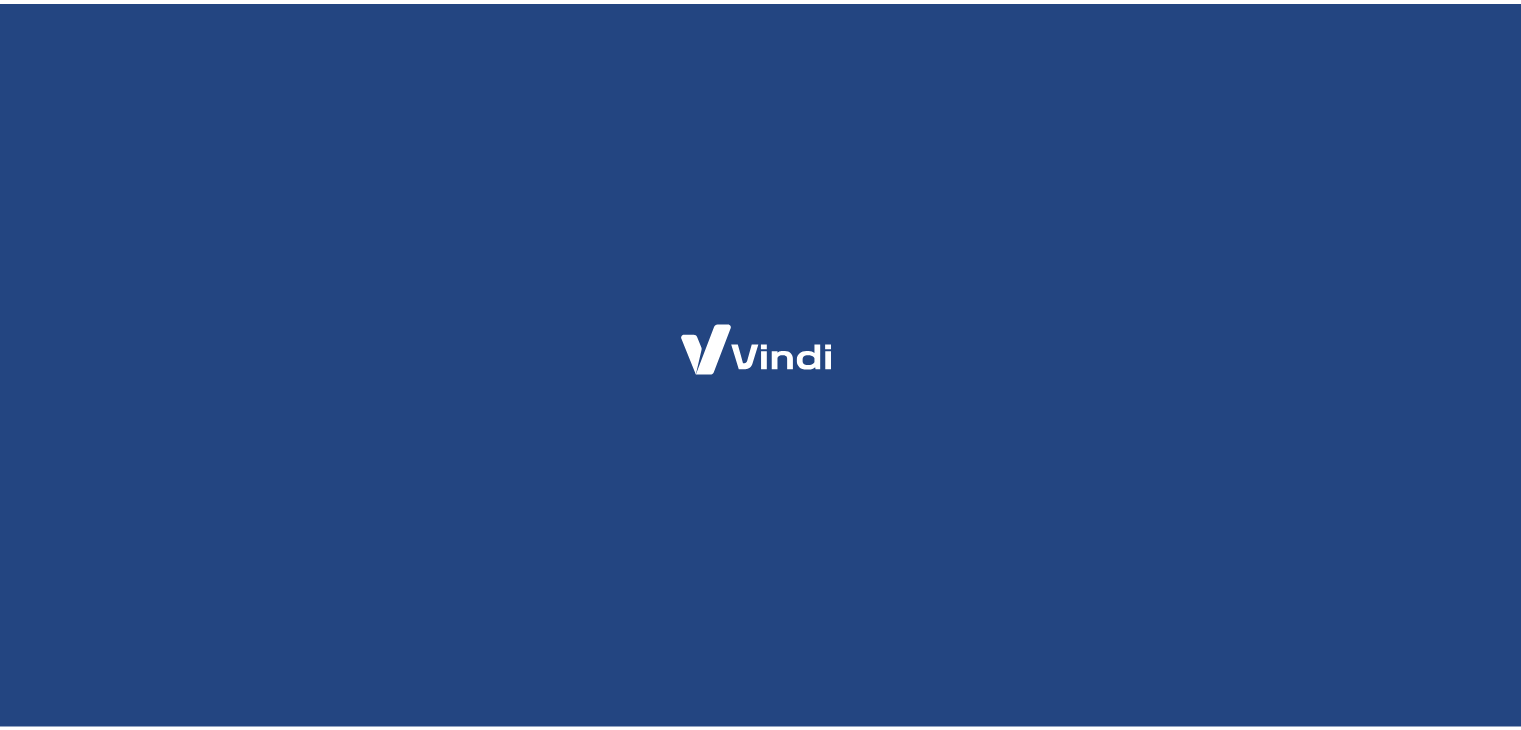 scroll, scrollTop: 0, scrollLeft: 0, axis: both 